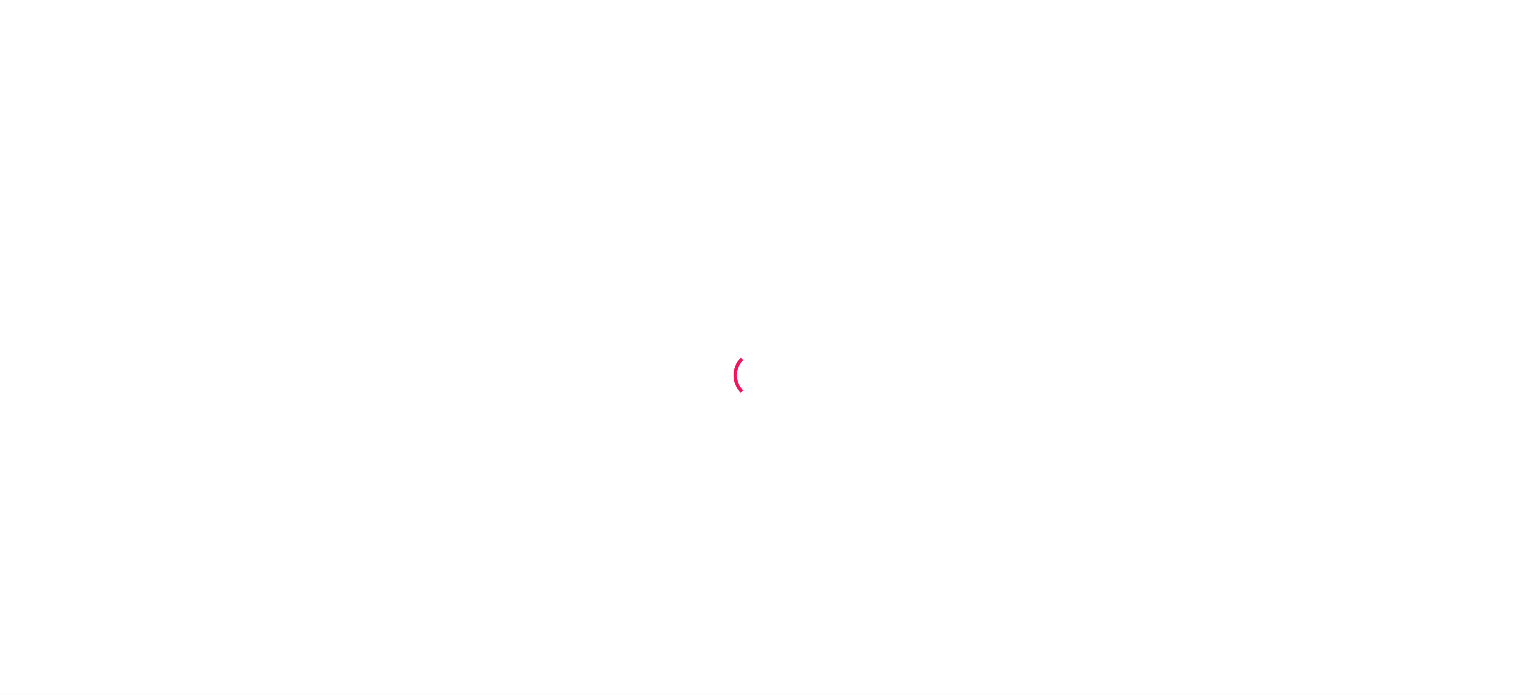 scroll, scrollTop: 0, scrollLeft: 0, axis: both 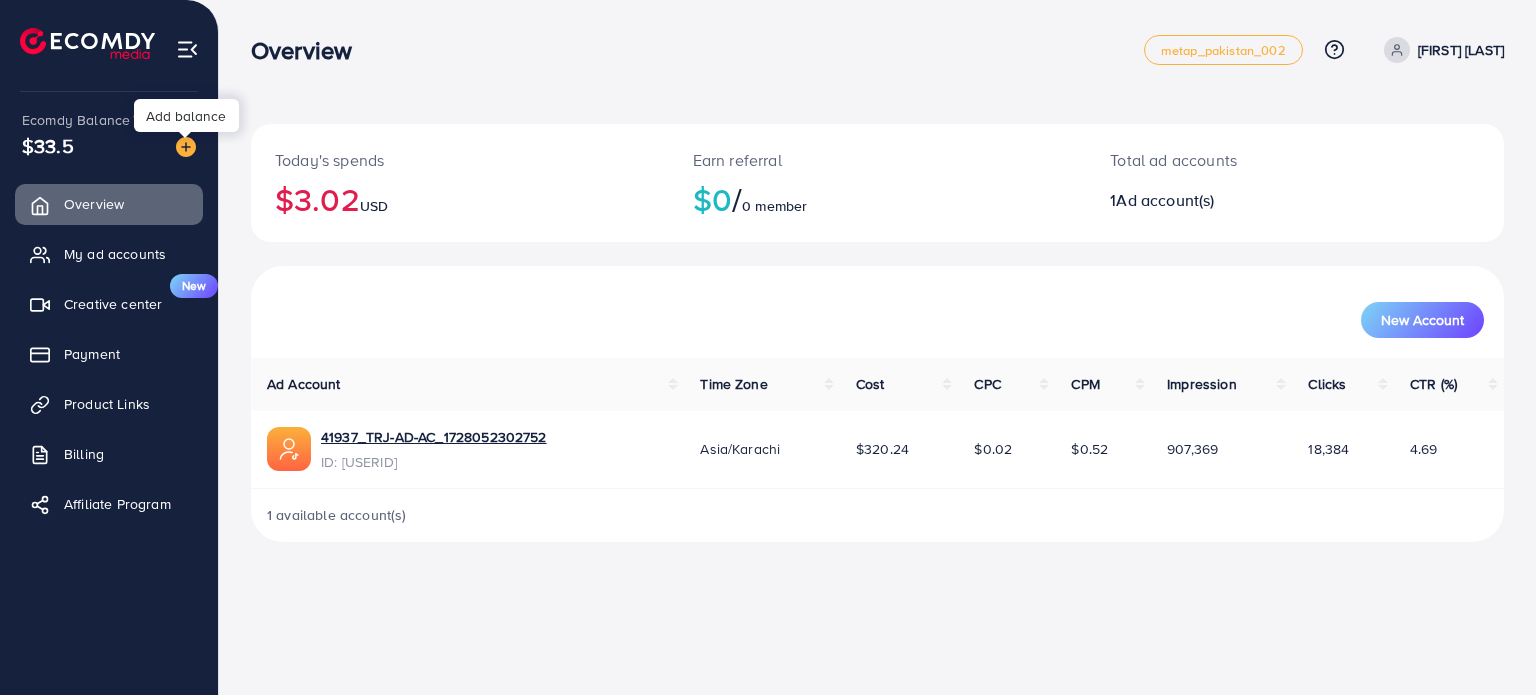 click at bounding box center (186, 147) 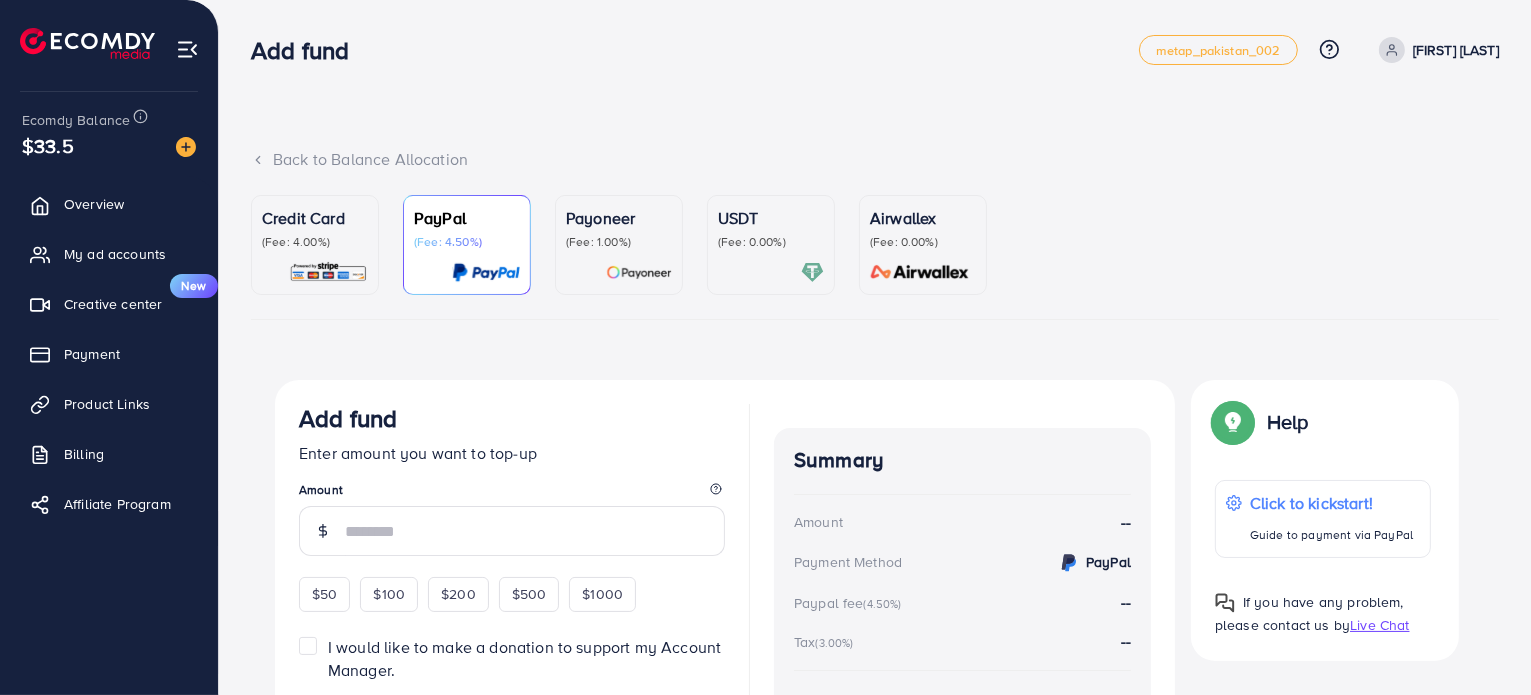click on "Overview My ad accounts Creative center  New  Payment Product Links Billing Affiliate Program" at bounding box center [109, 360] 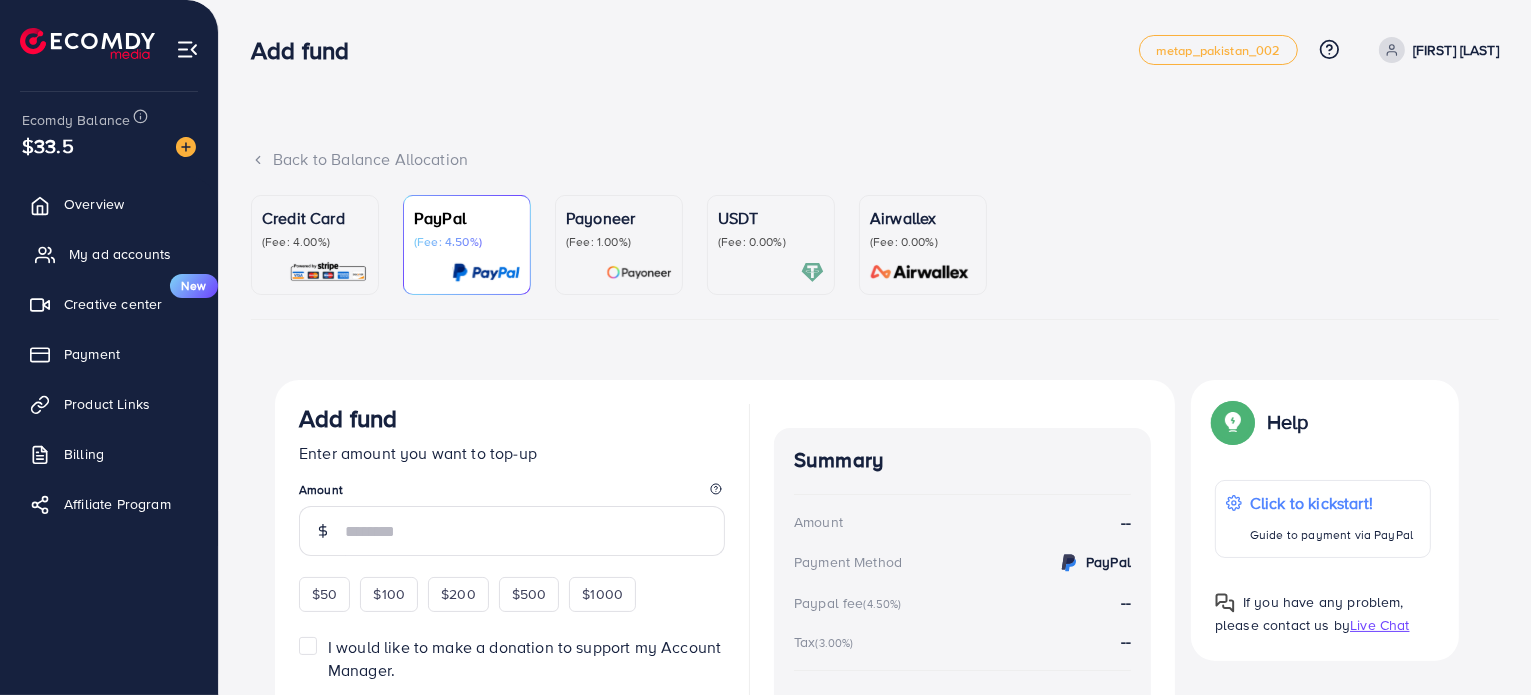 click on "My ad accounts" at bounding box center [120, 254] 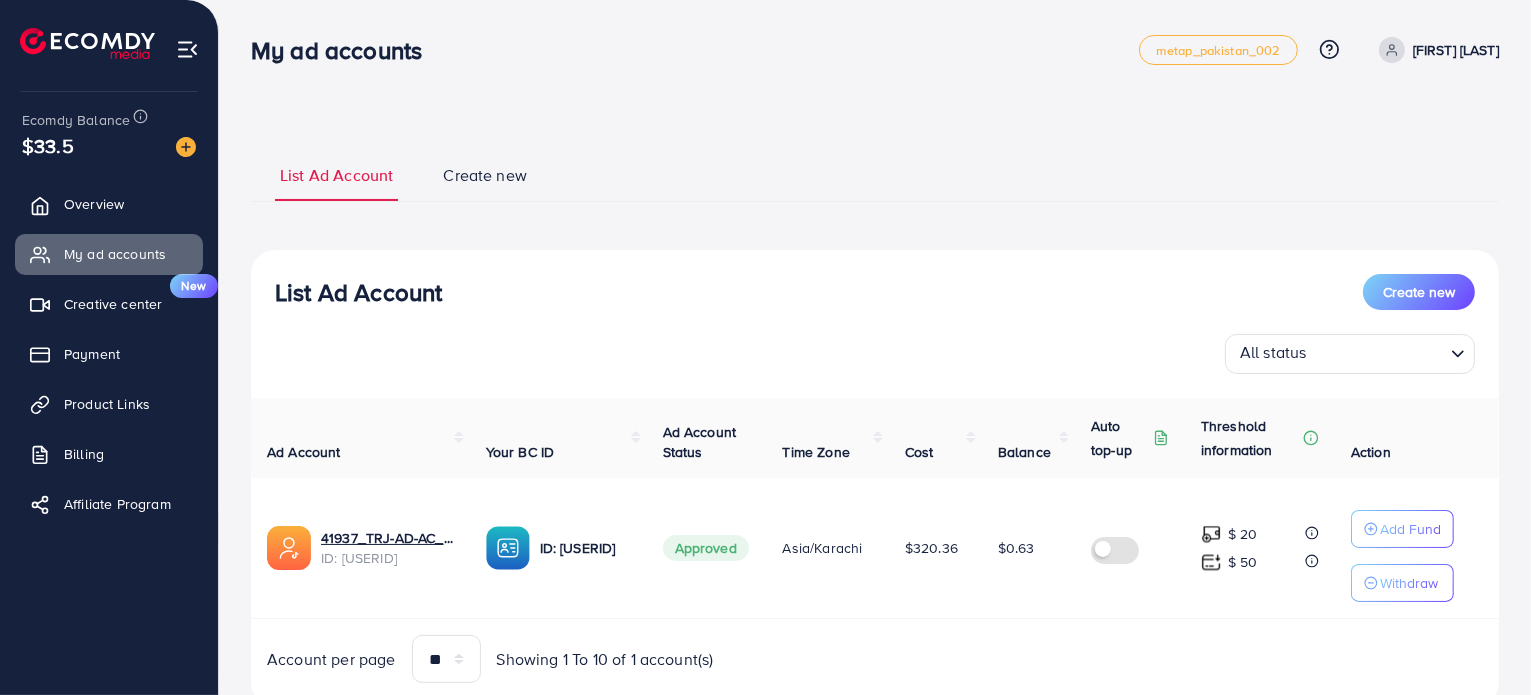 scroll, scrollTop: 67, scrollLeft: 0, axis: vertical 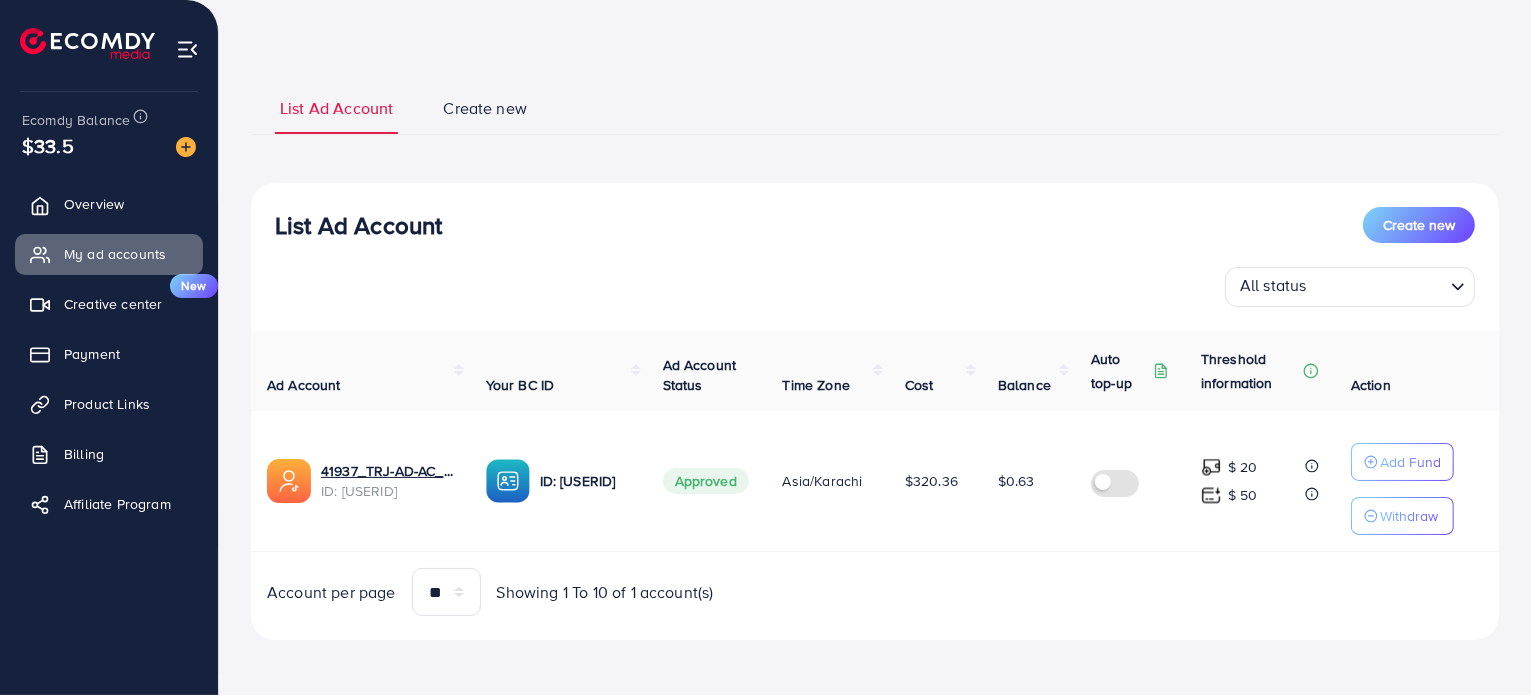 drag, startPoint x: 976, startPoint y: 481, endPoint x: 914, endPoint y: 481, distance: 62 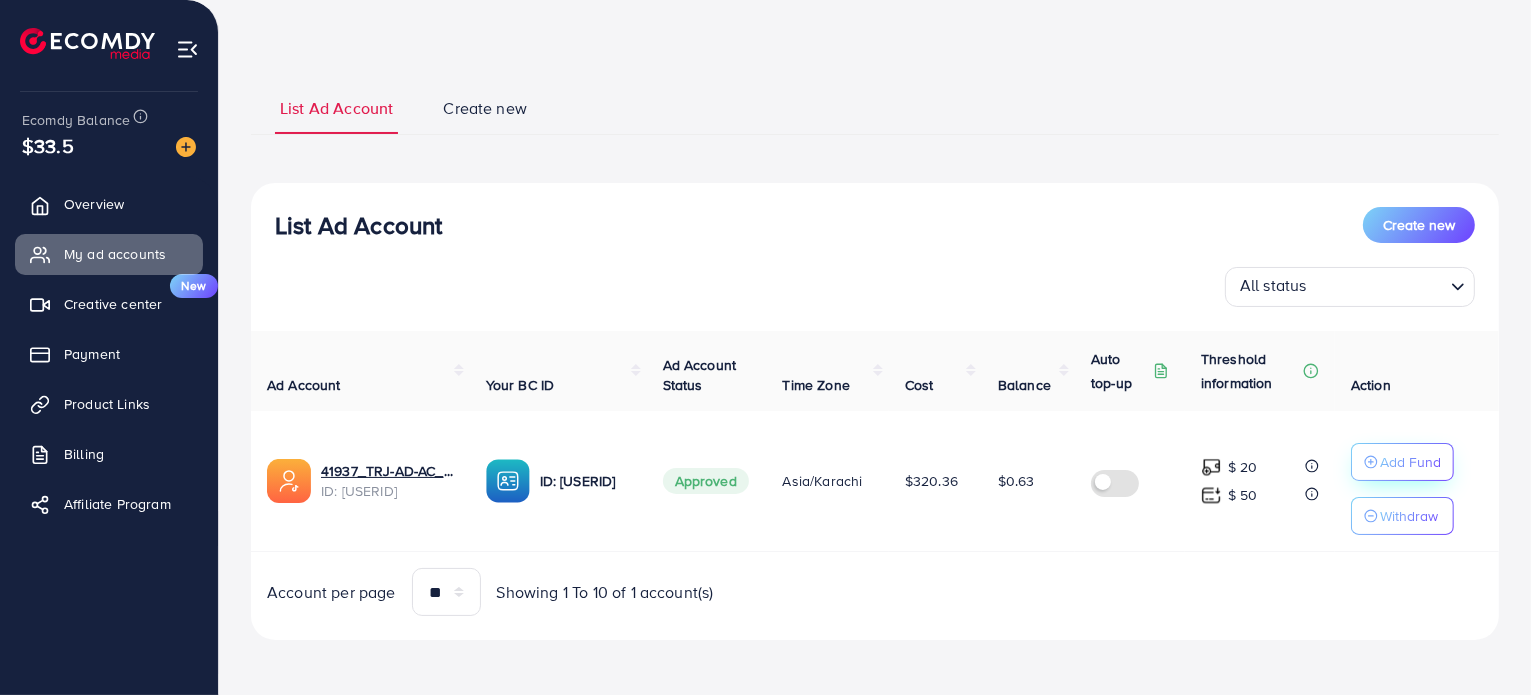 click 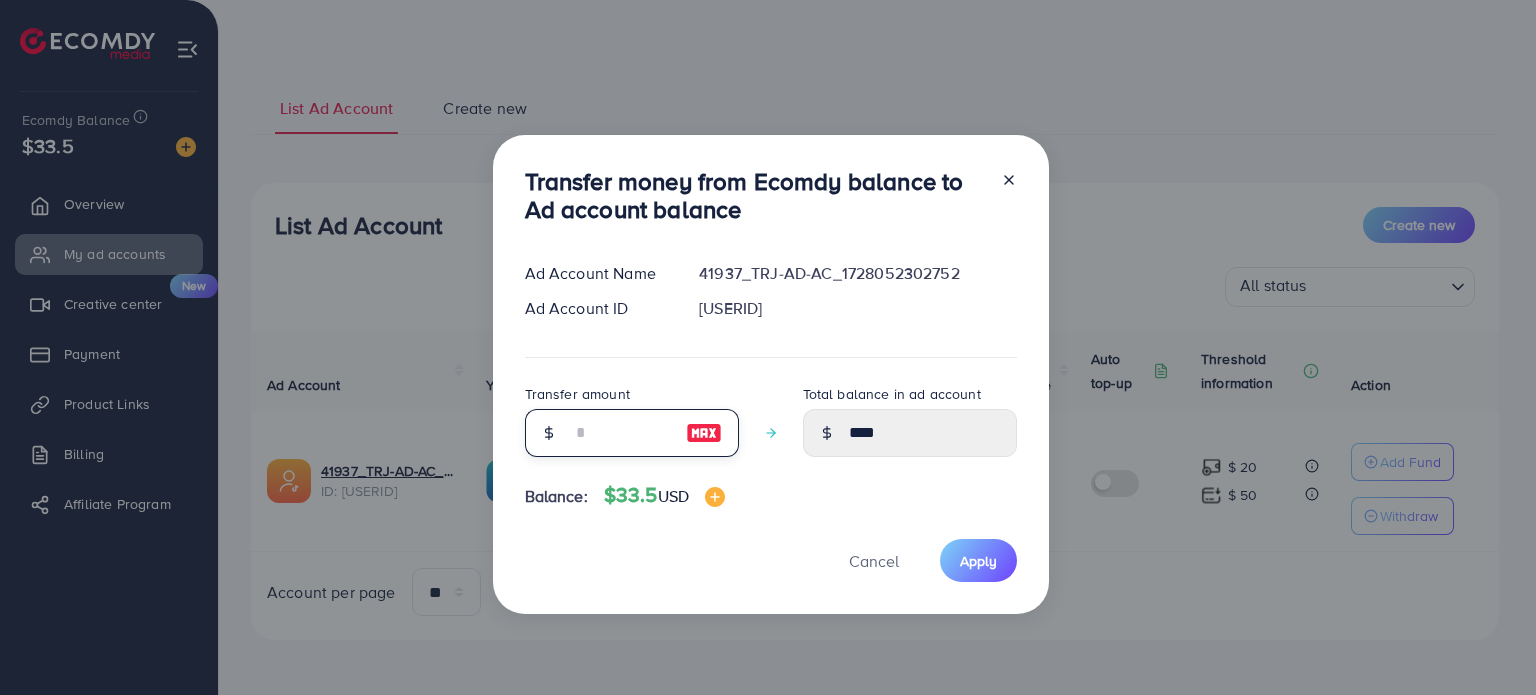 click at bounding box center [621, 433] 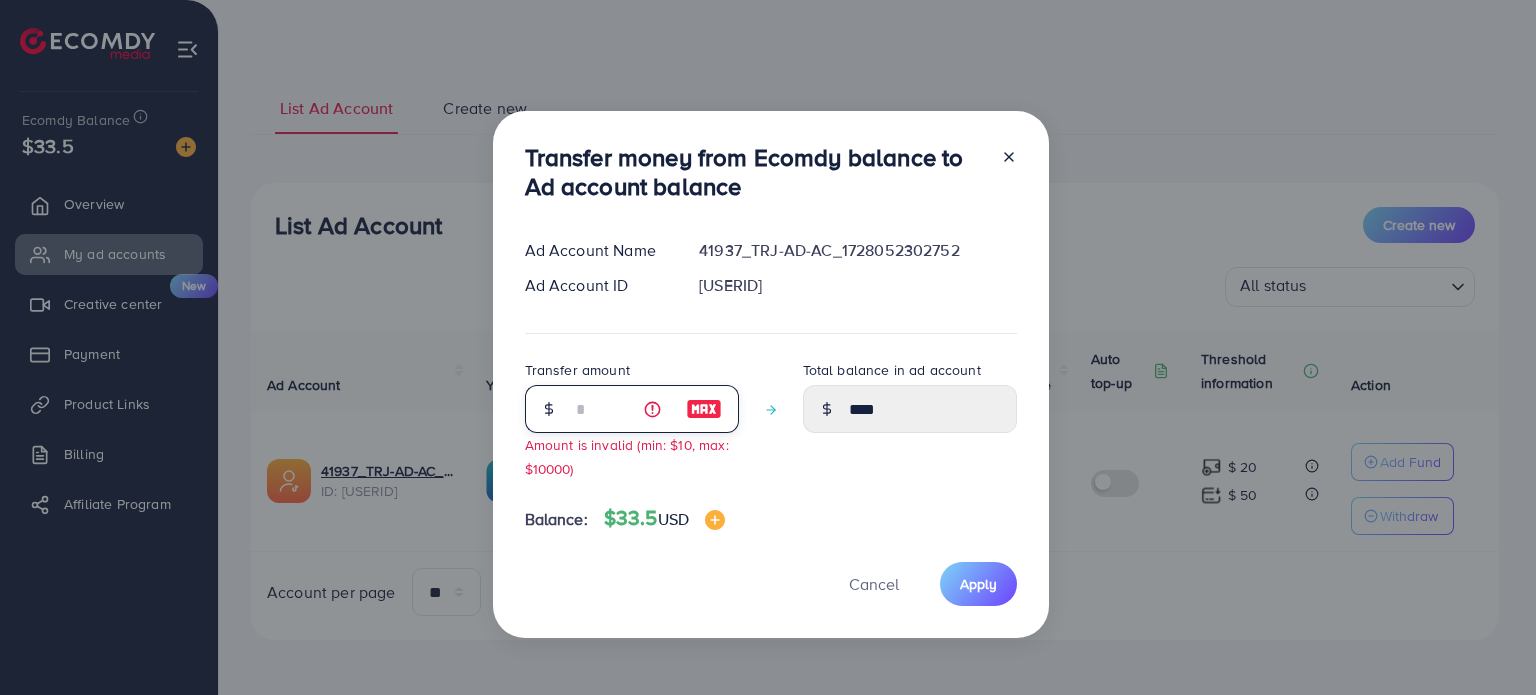 type on "****" 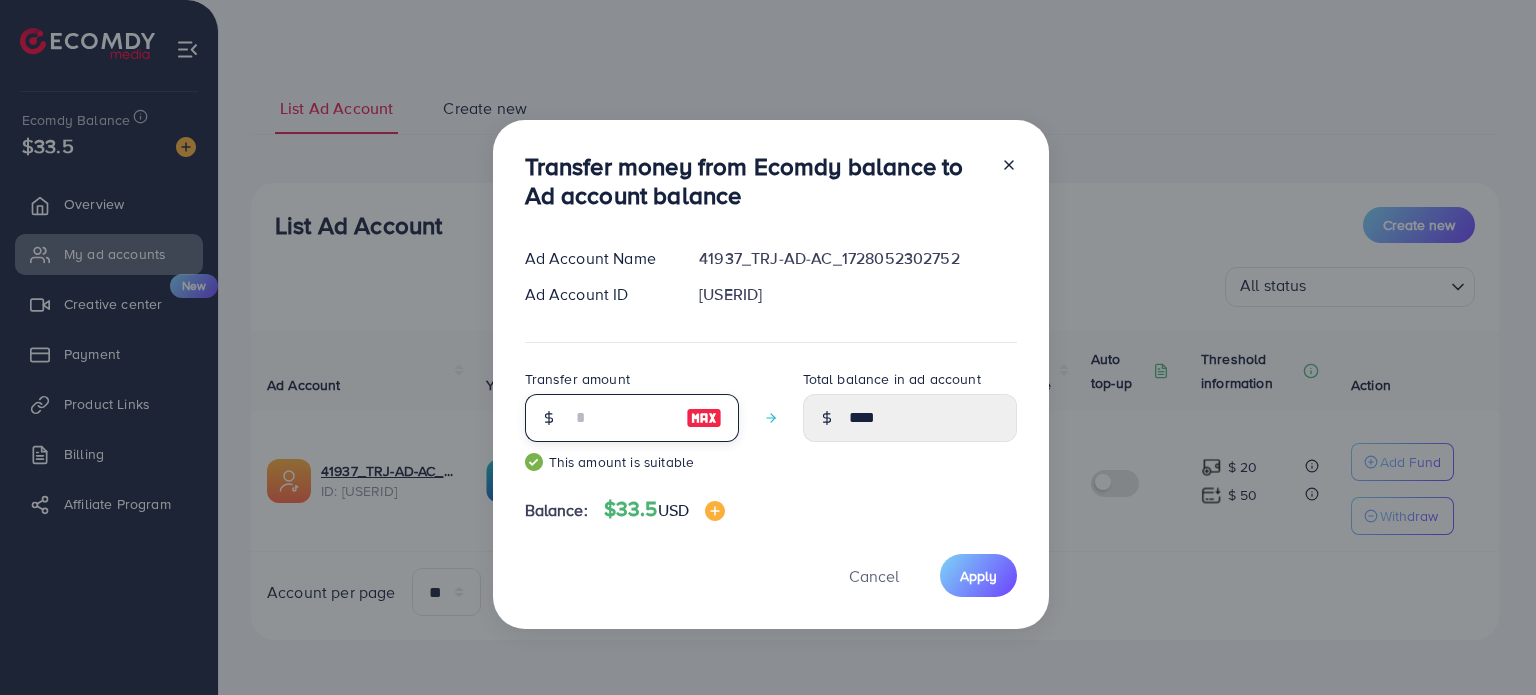 type on "*****" 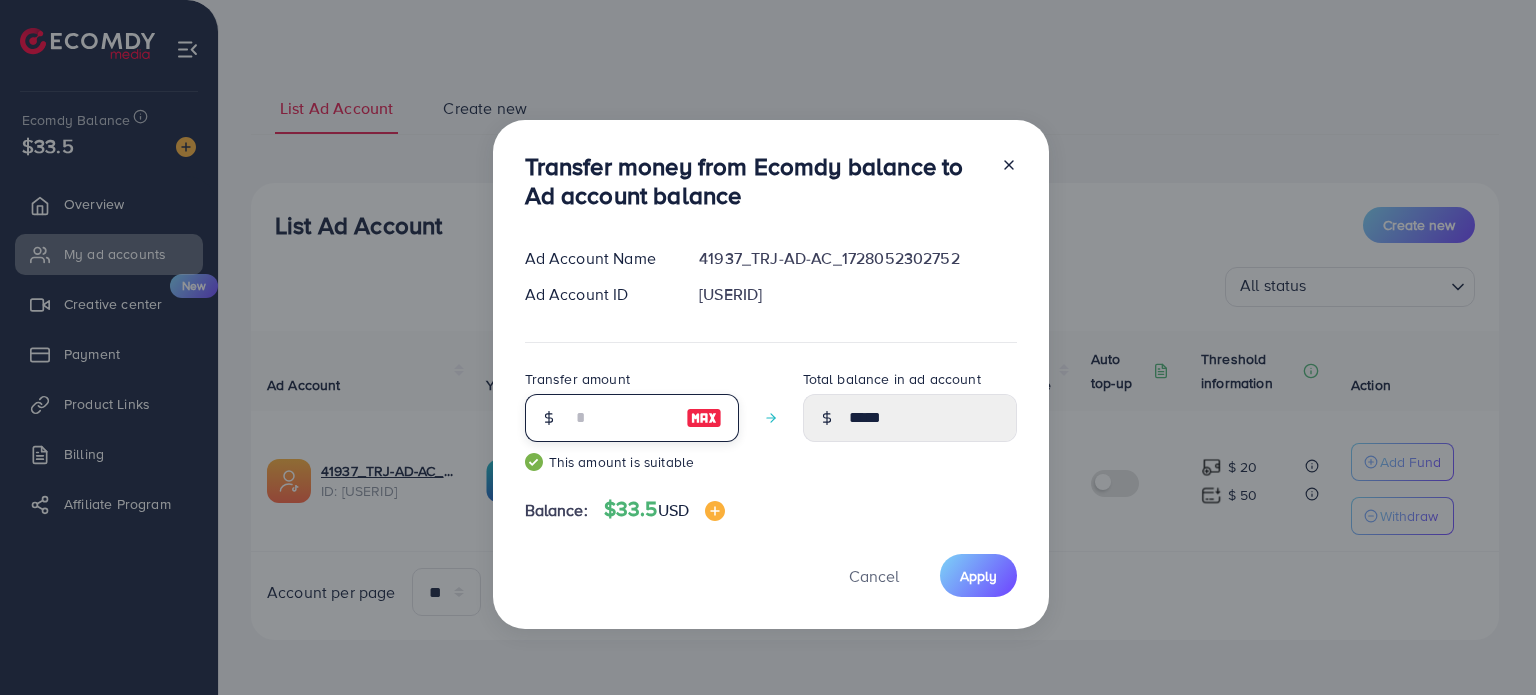 type on "**" 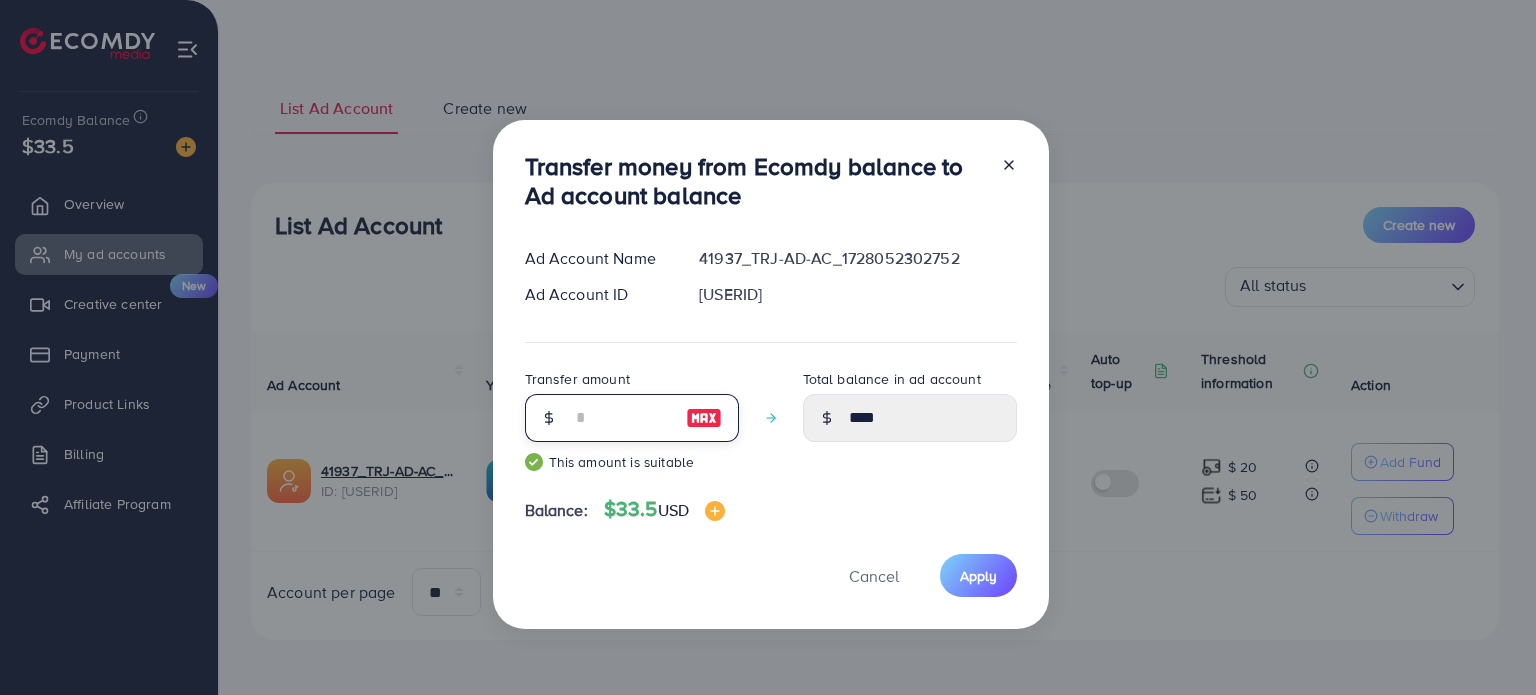 type 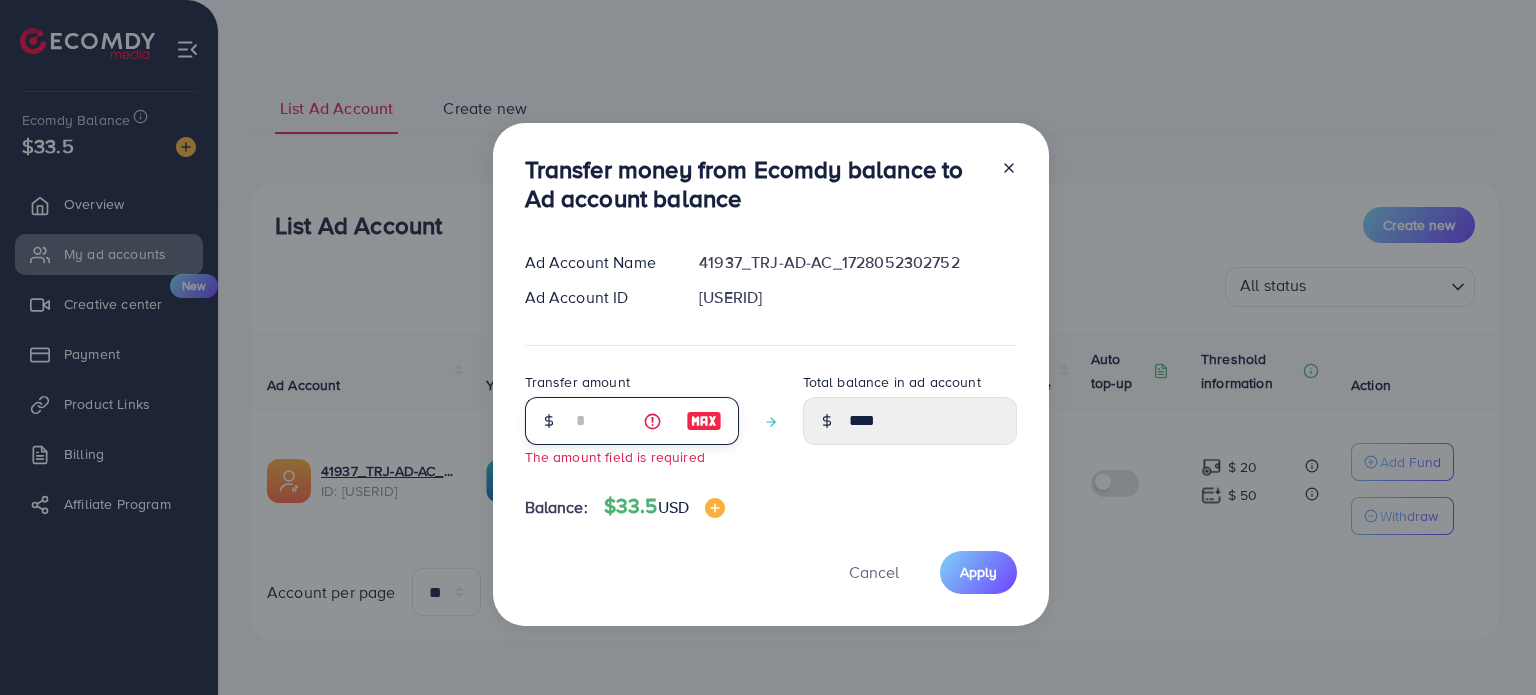 type on "****" 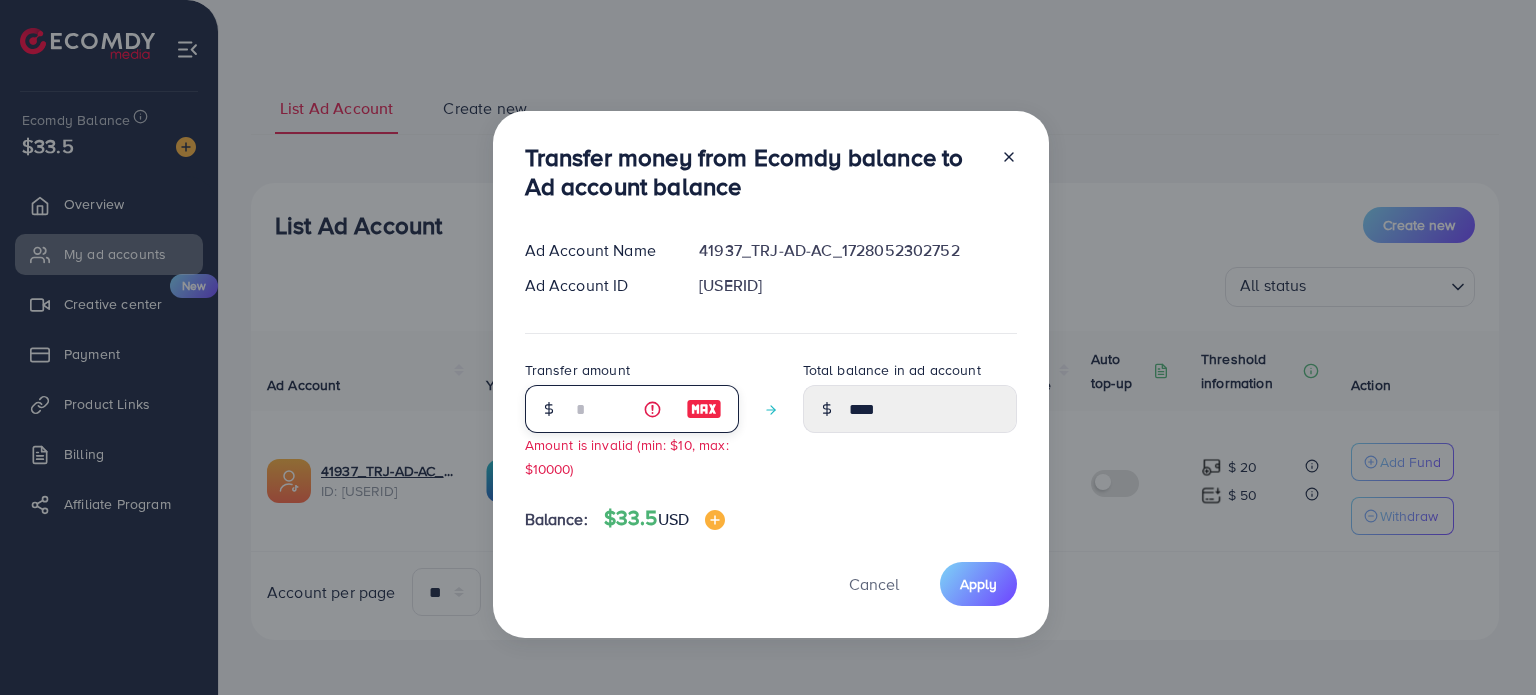 type on "**" 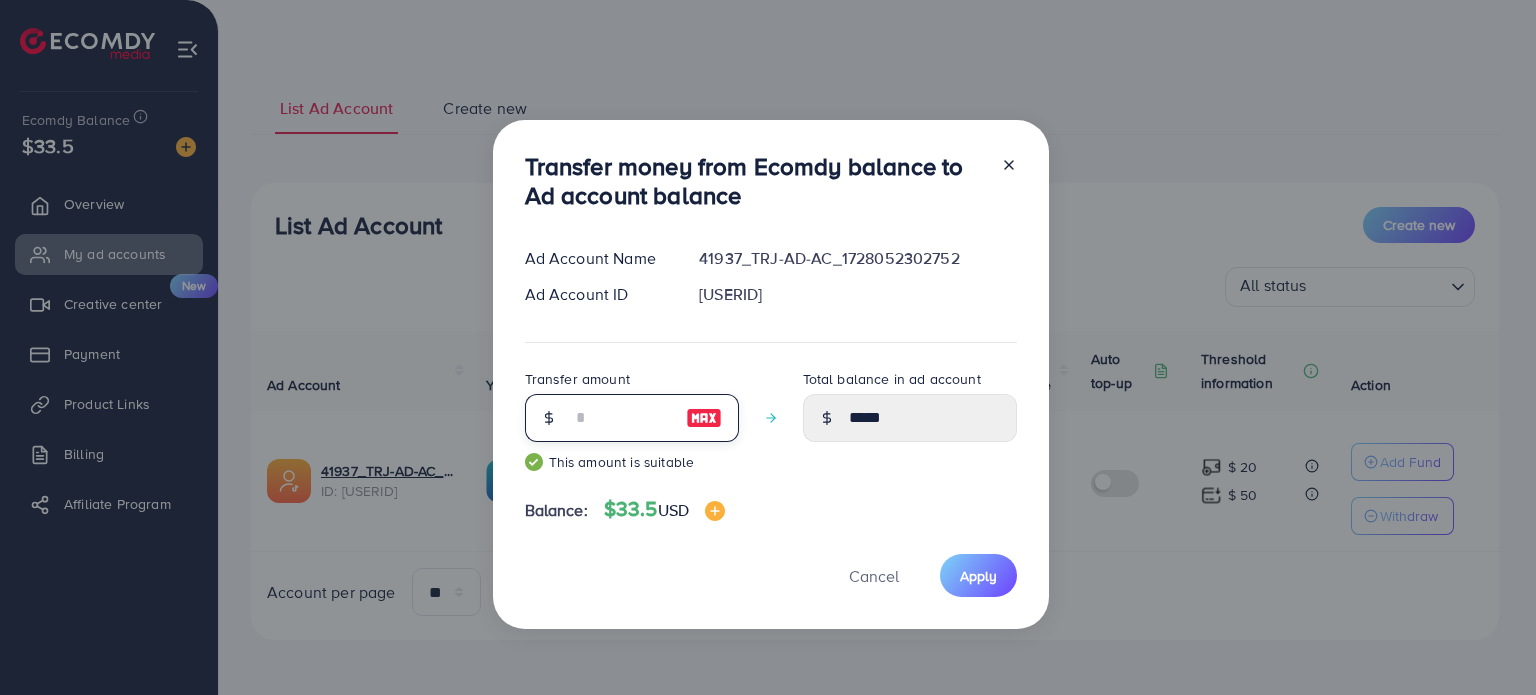 type on "*" 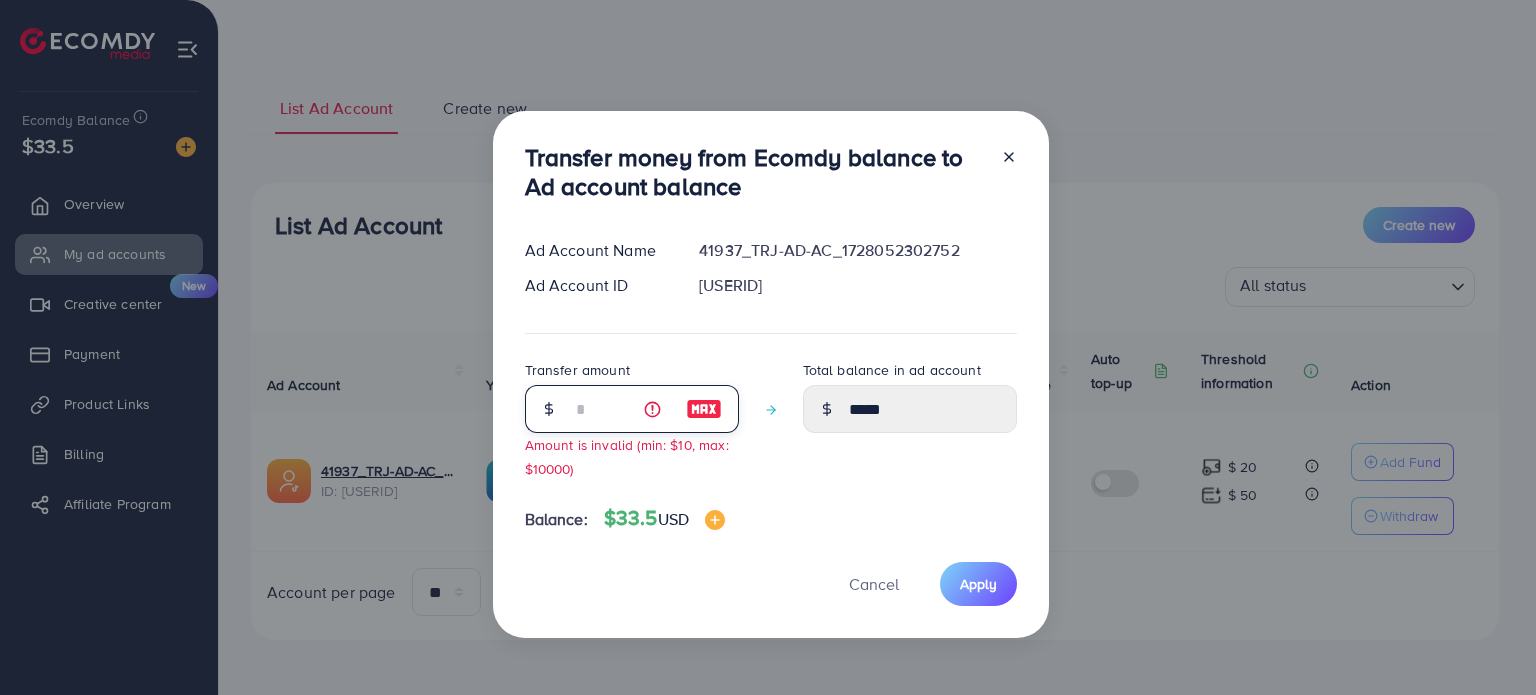 type on "****" 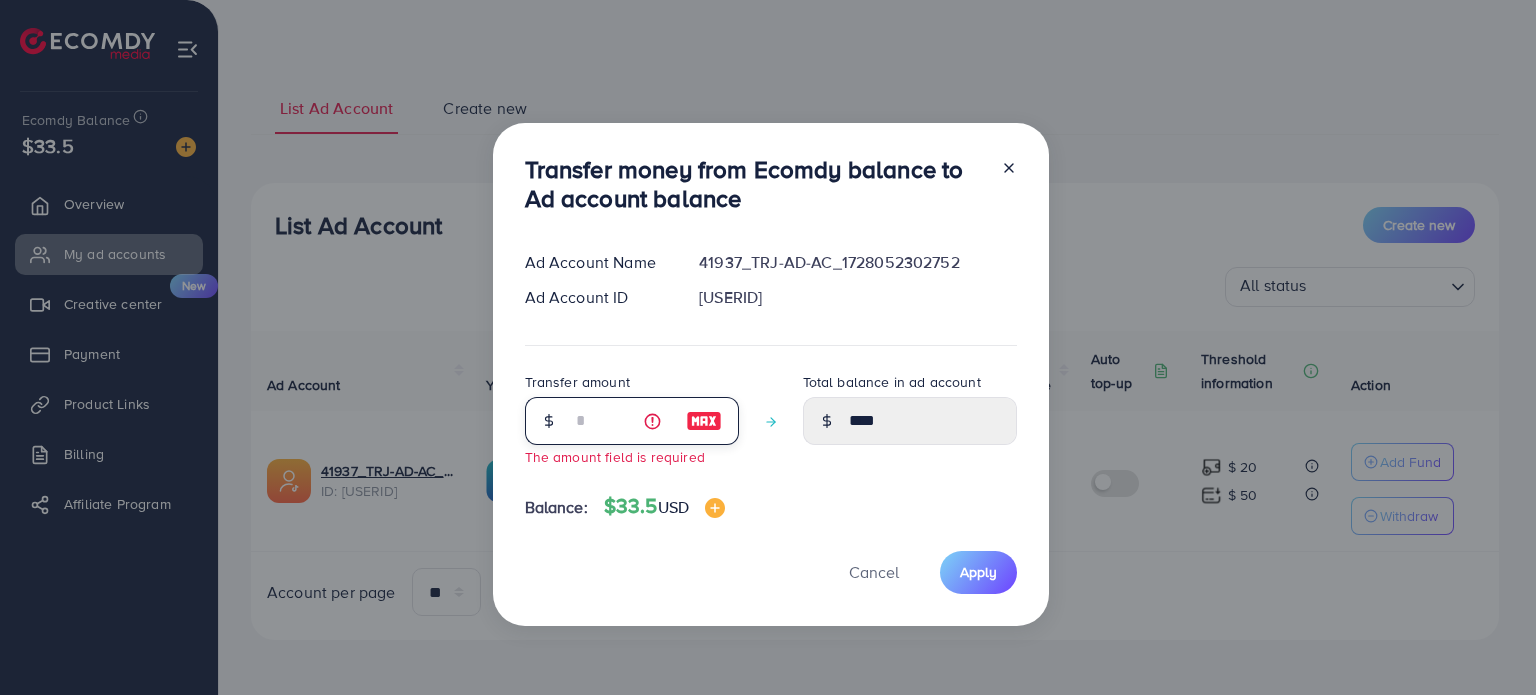 type 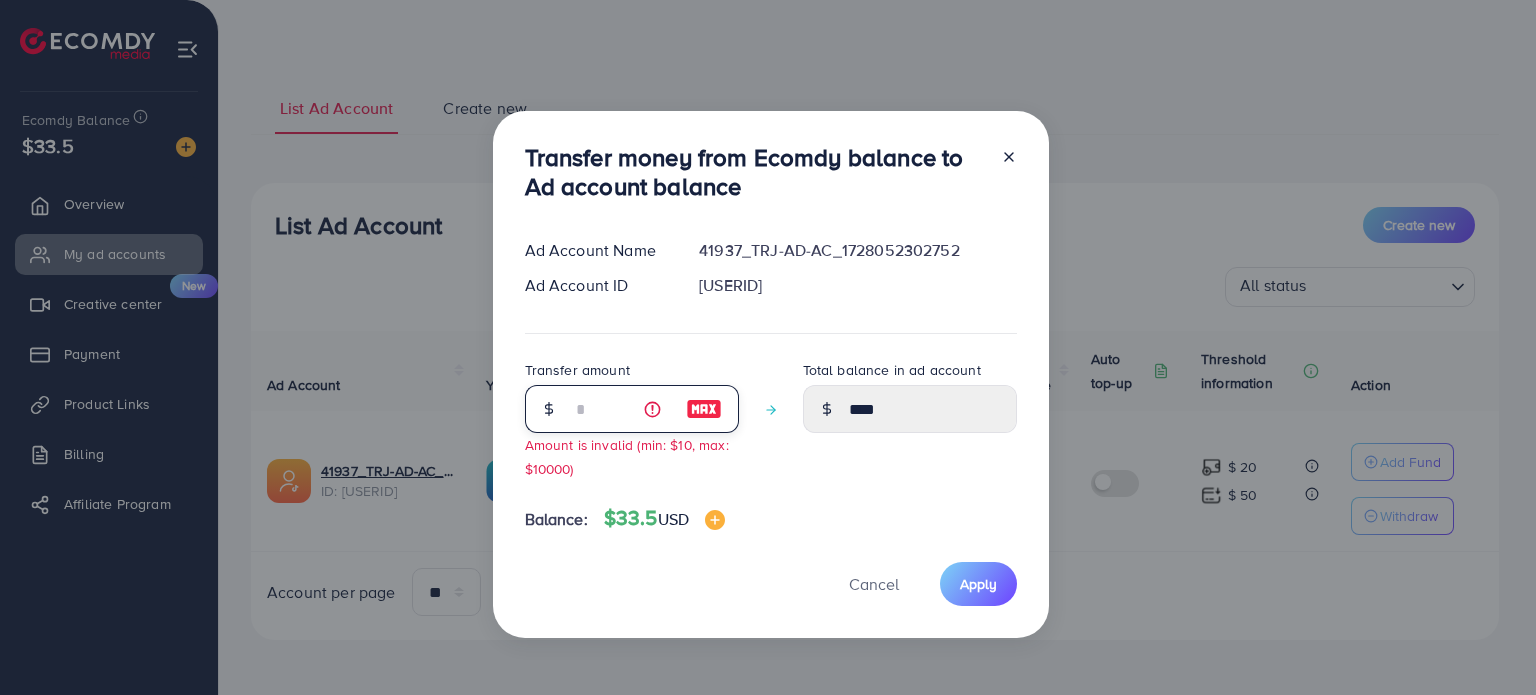 type on "**" 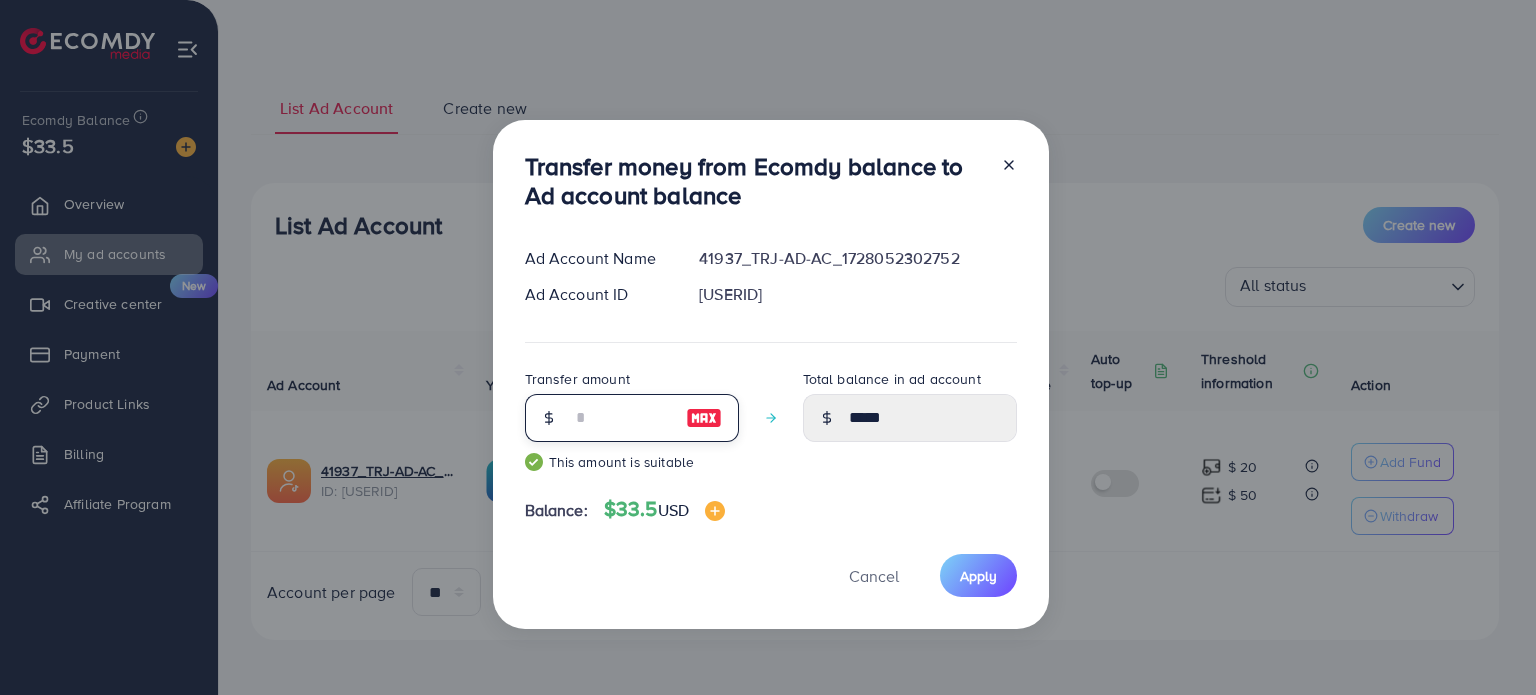 click on "**" at bounding box center (621, 418) 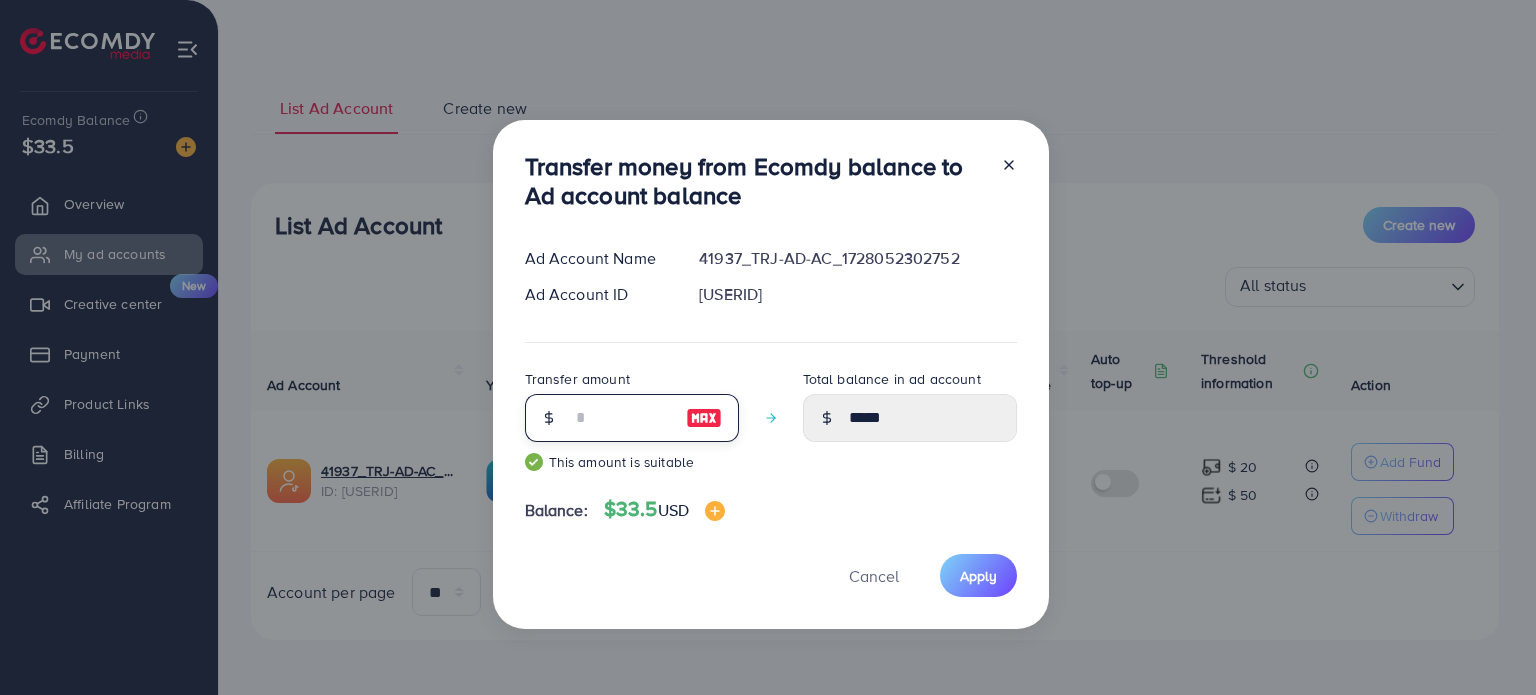 type on "*" 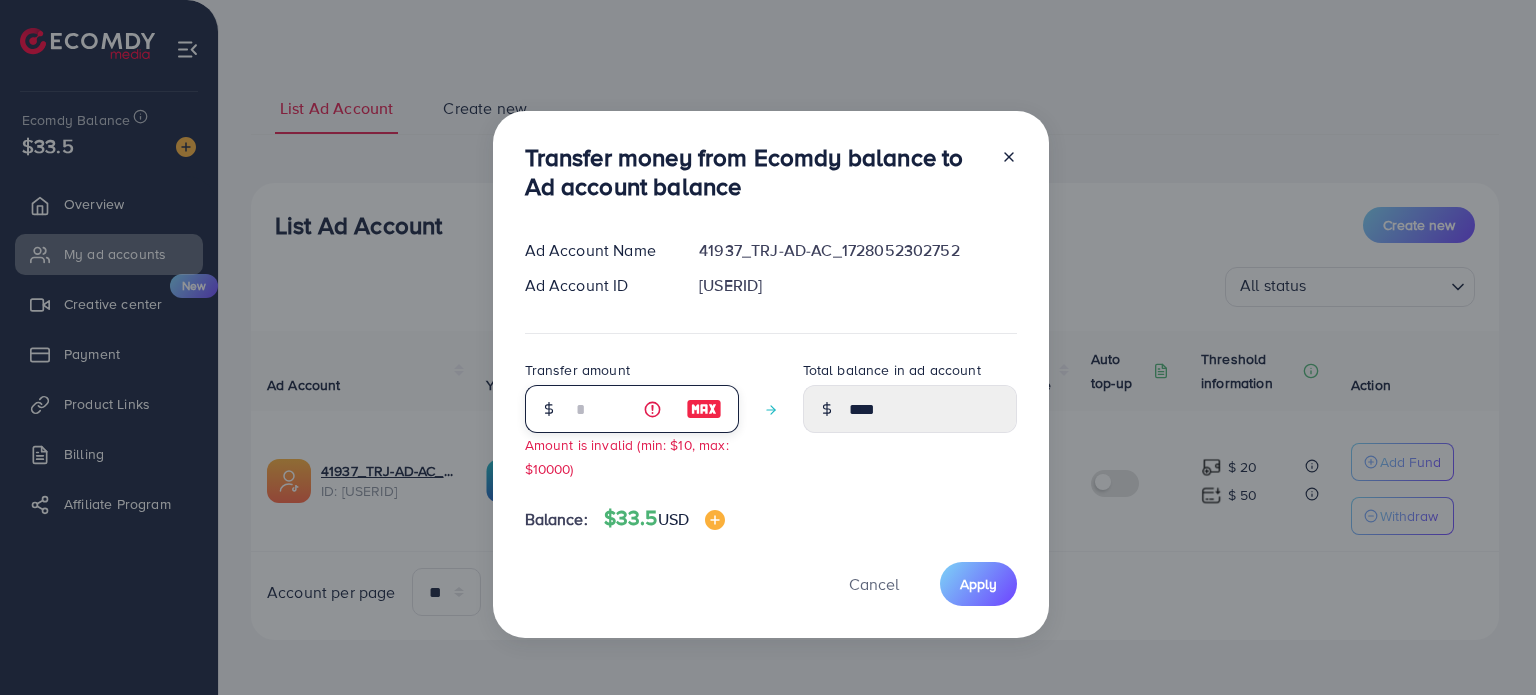 type 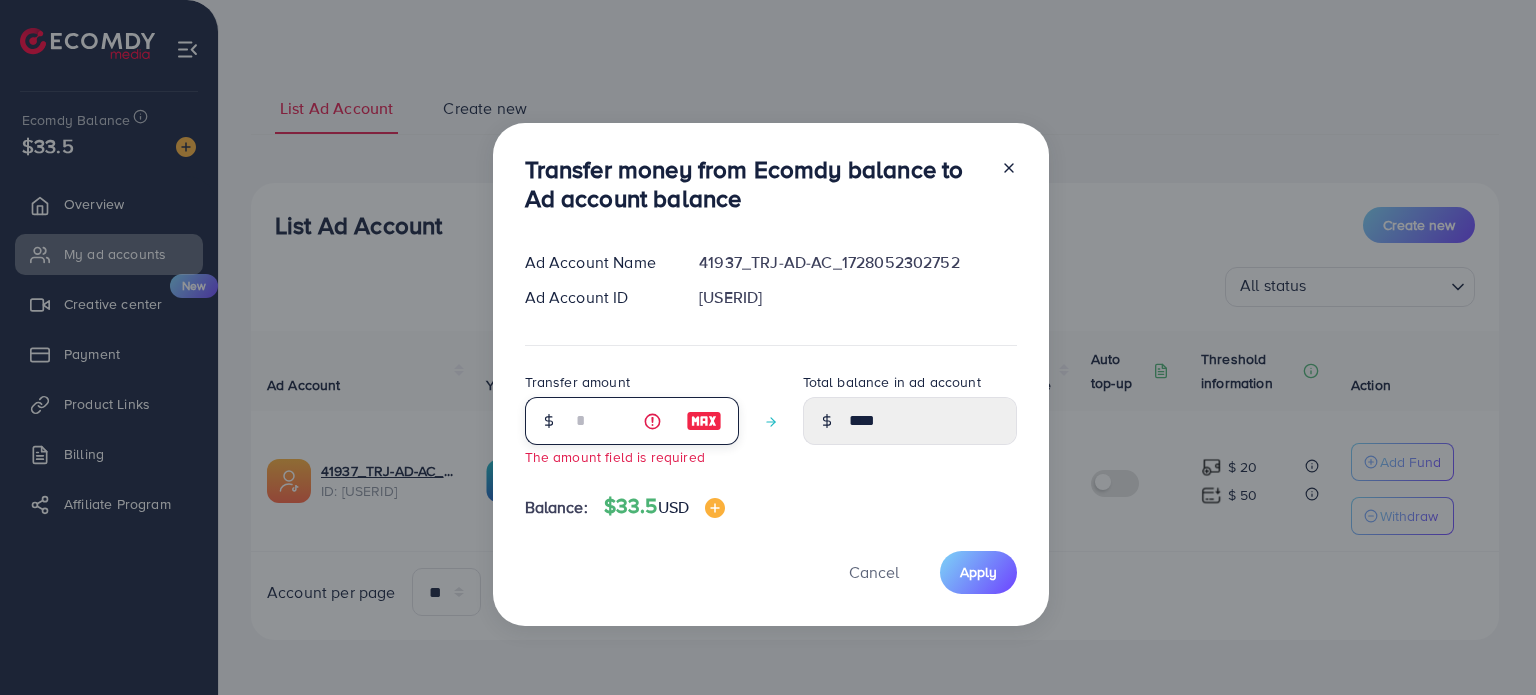 type on "*" 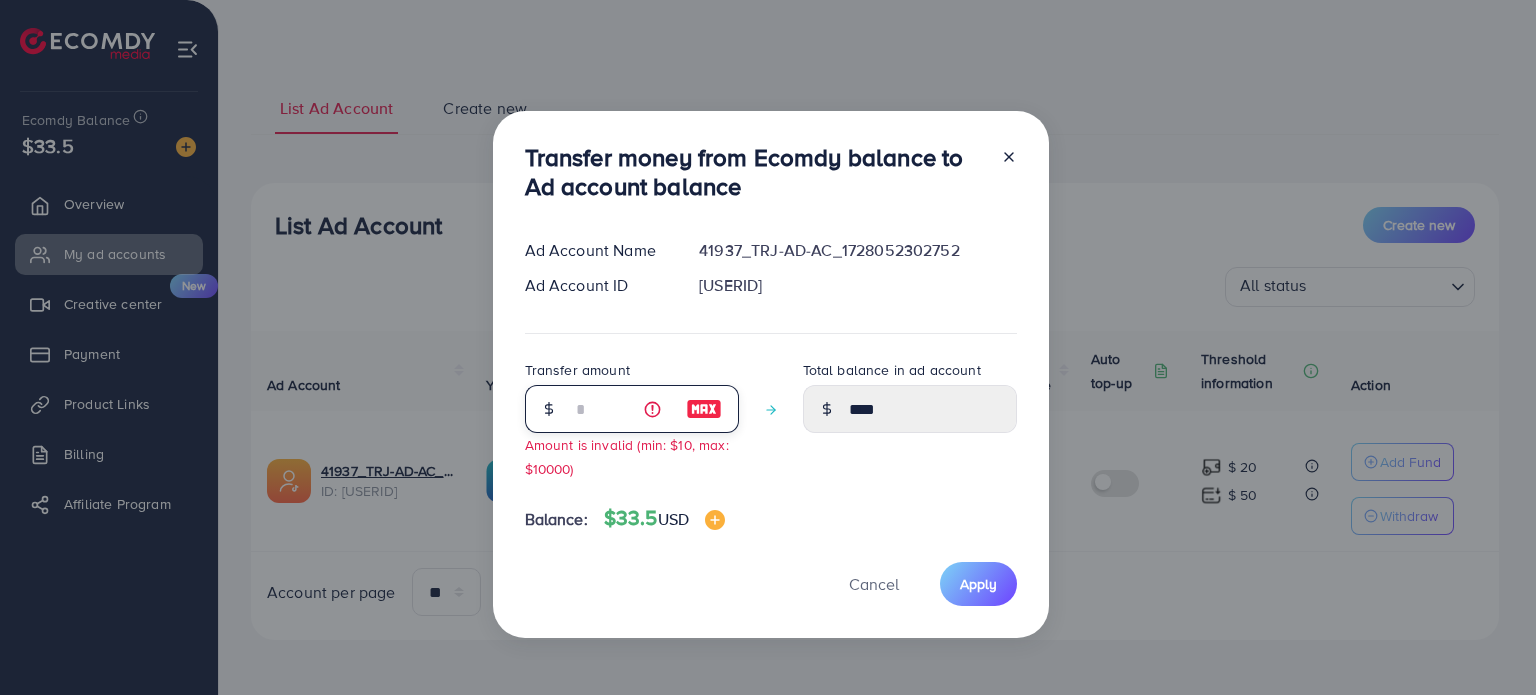 type 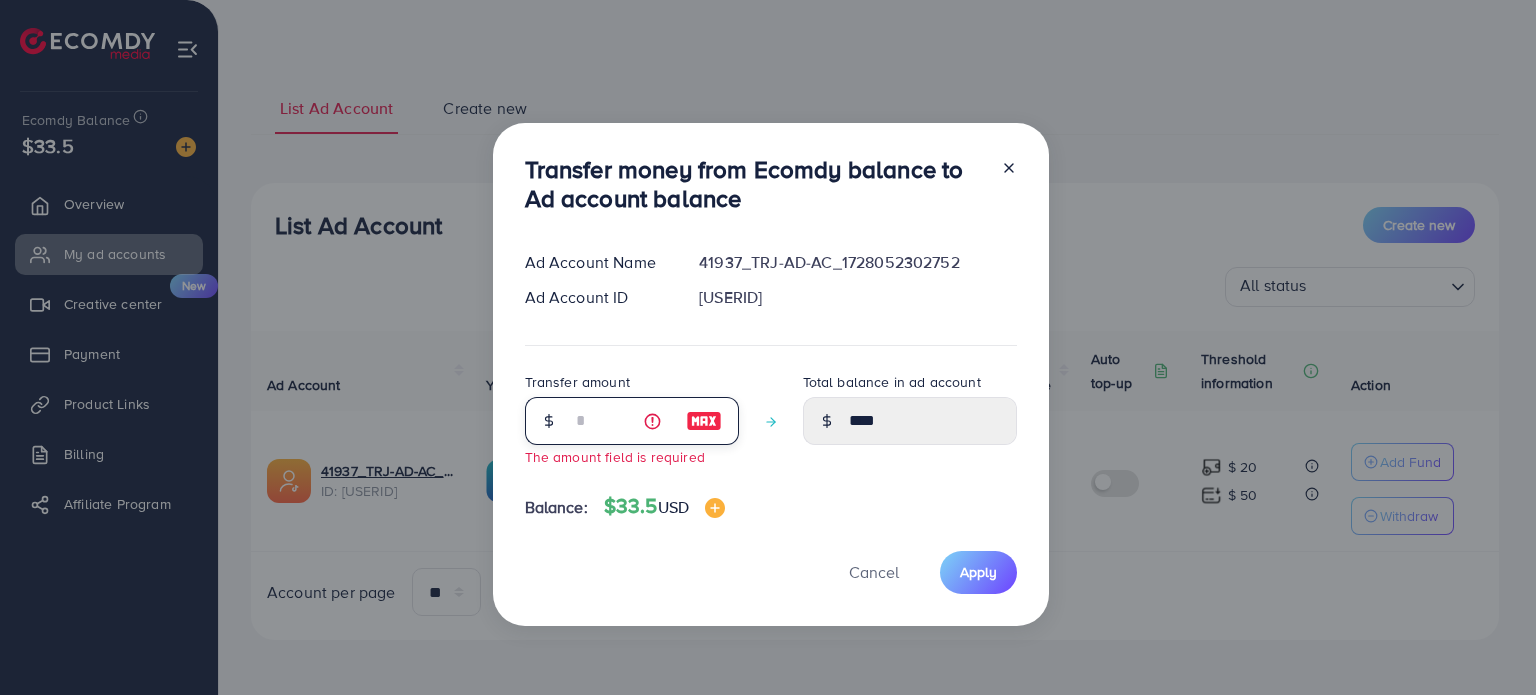 type on "****" 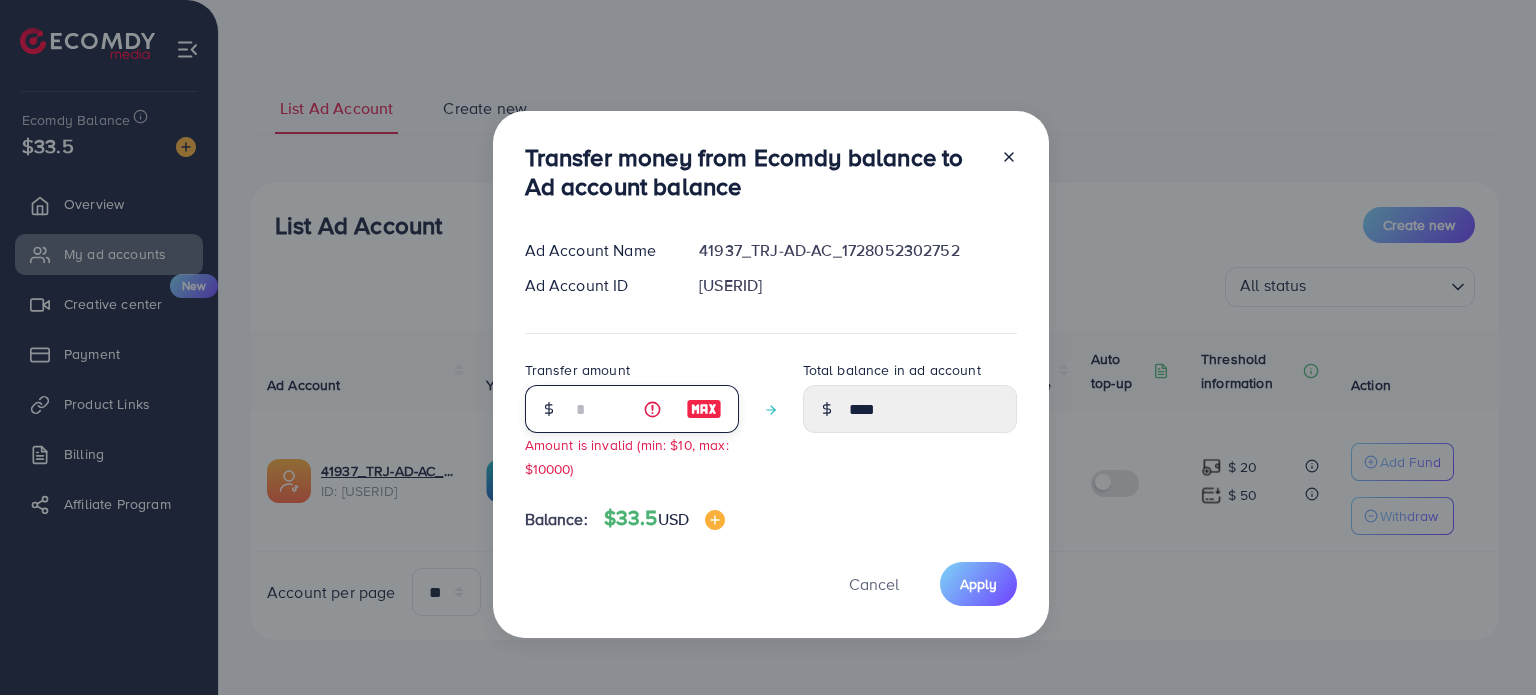 type on "****" 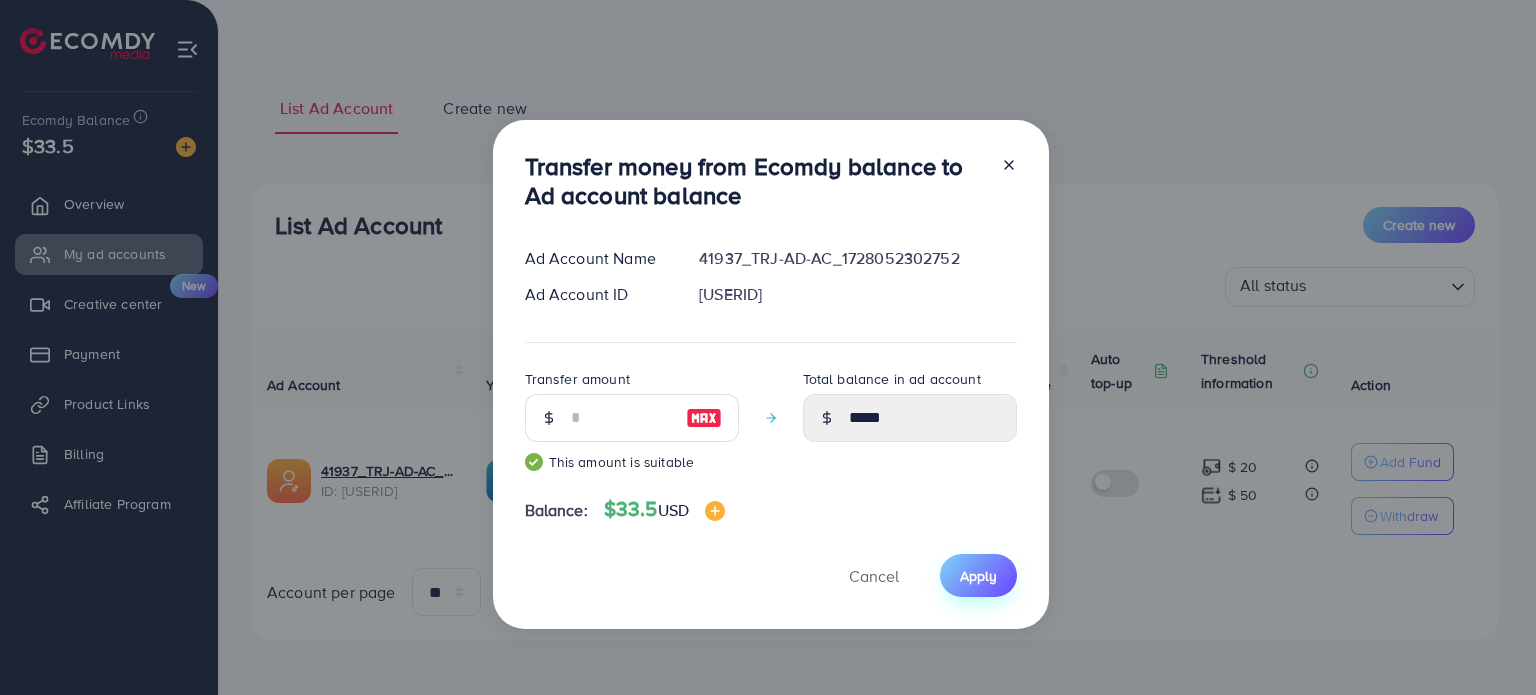click on "Apply" at bounding box center (978, 576) 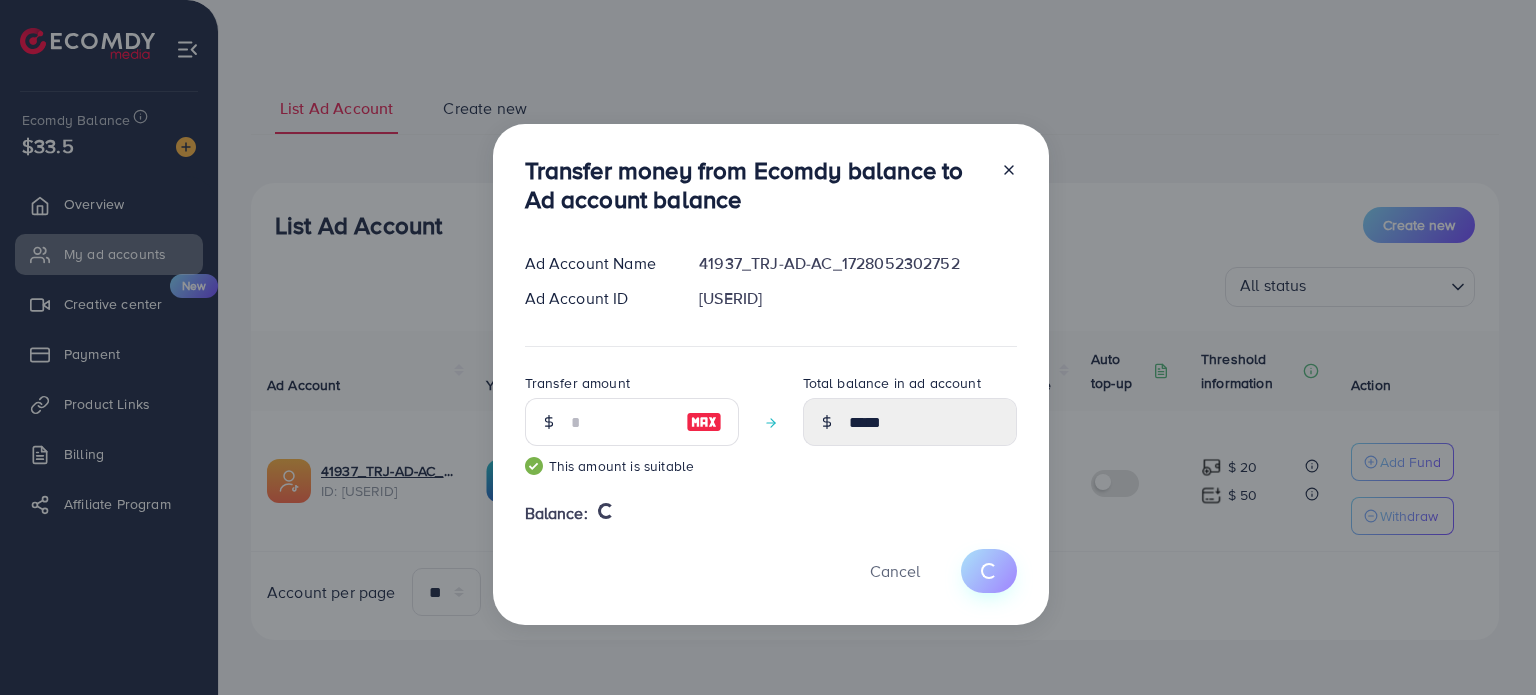 type 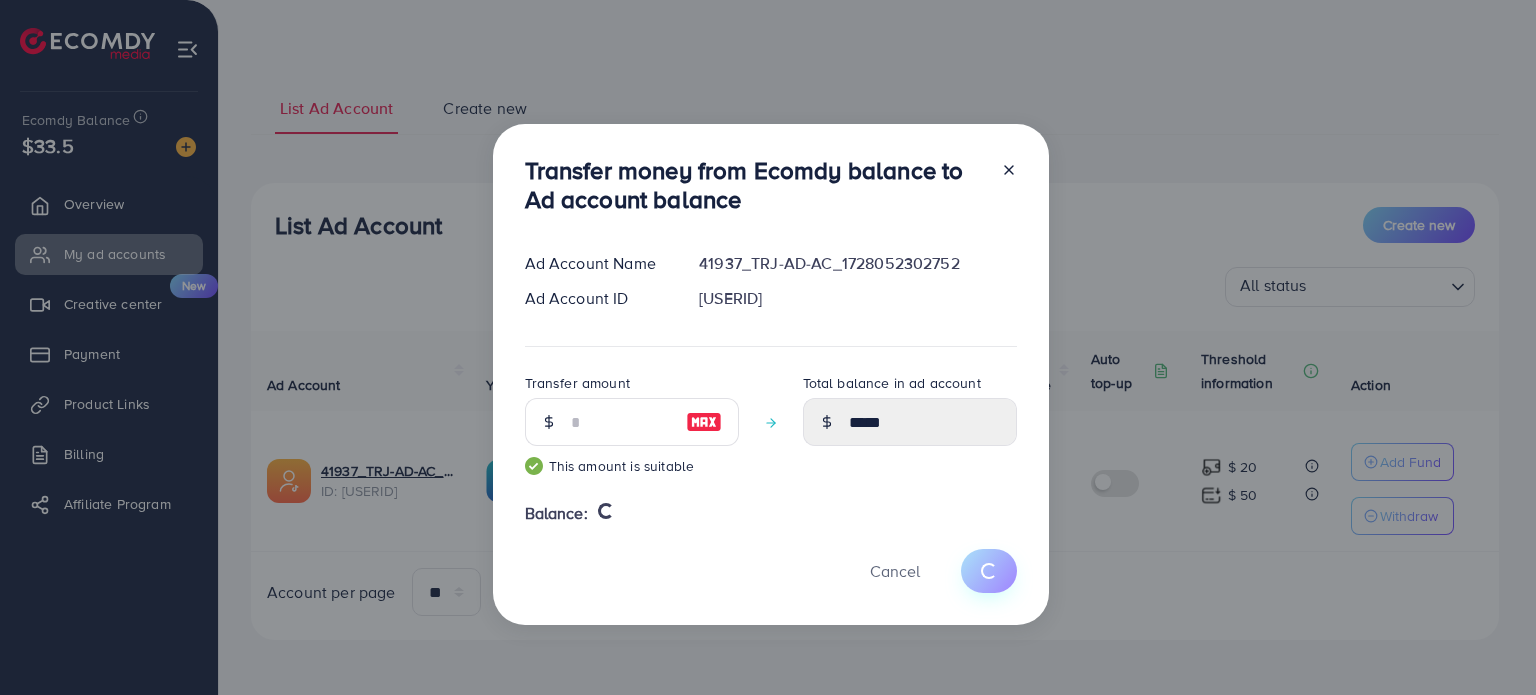 type on "****" 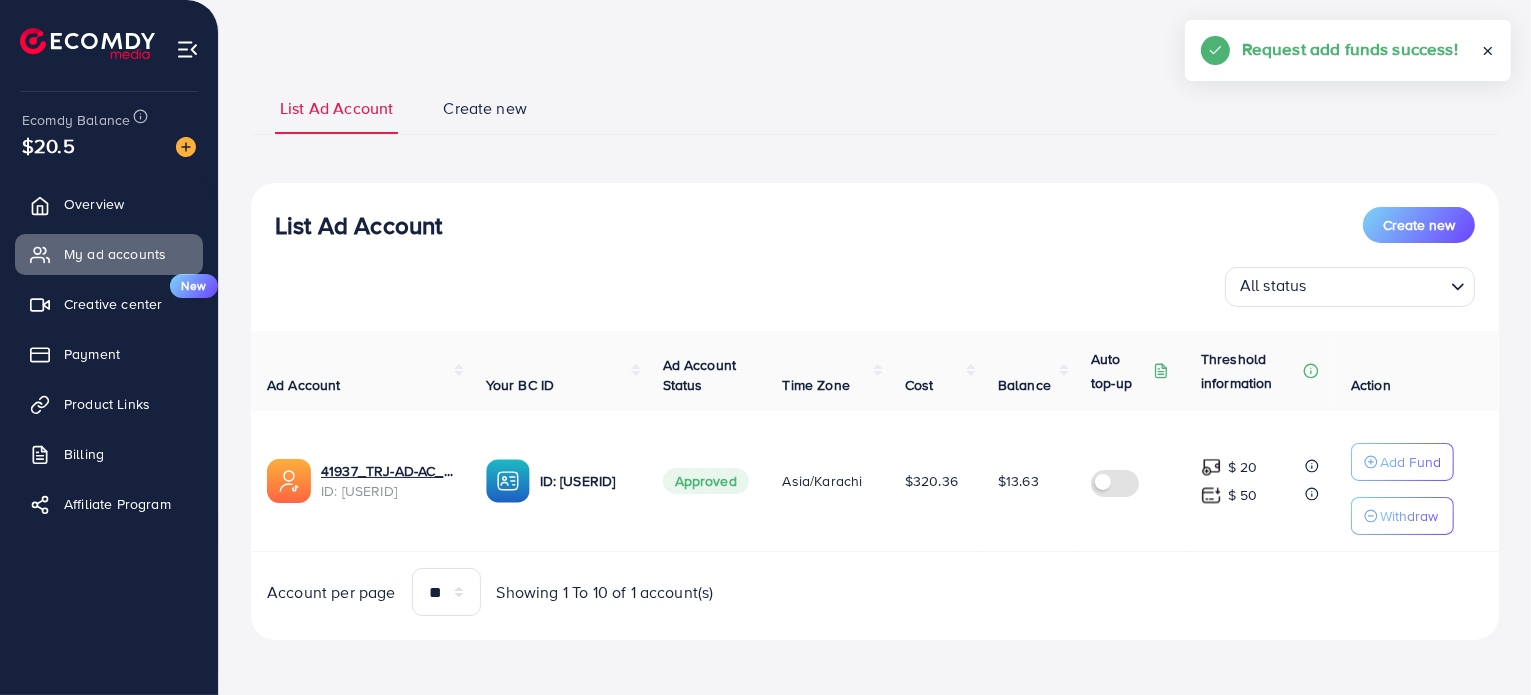 click 